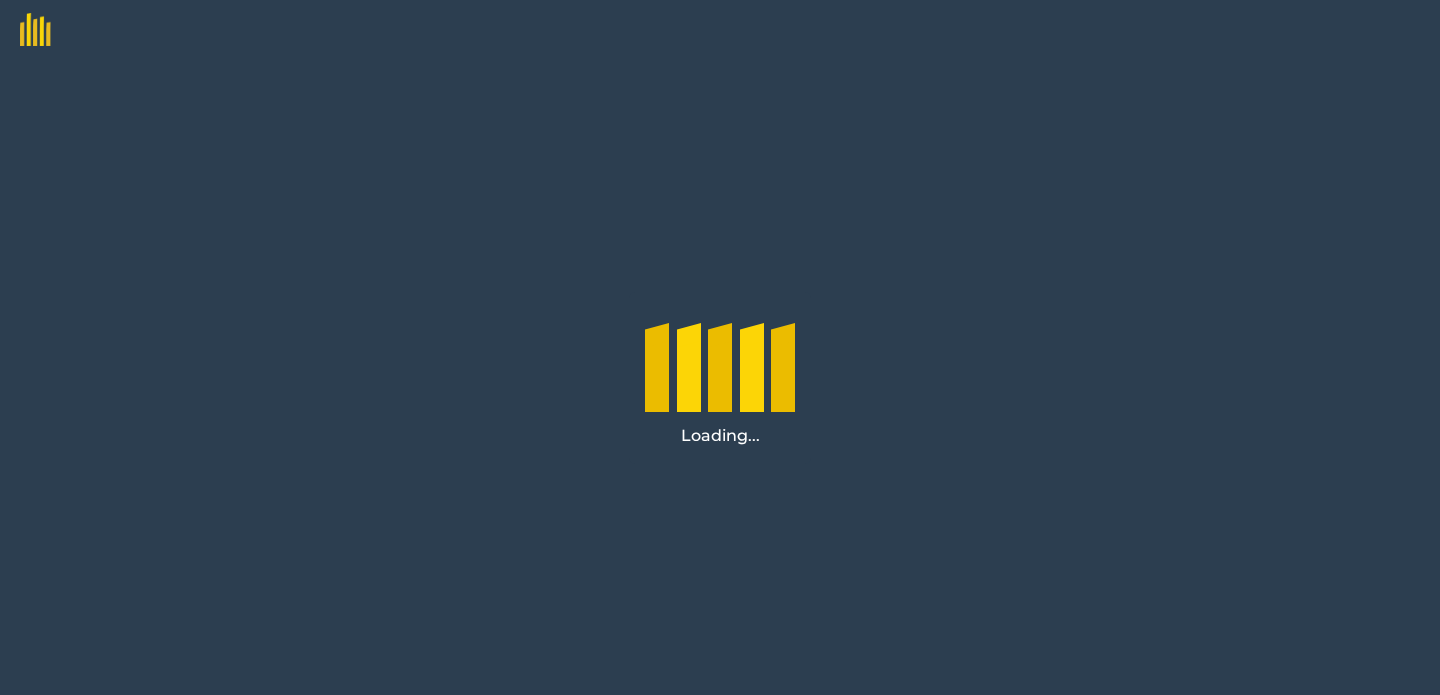 scroll, scrollTop: 0, scrollLeft: 0, axis: both 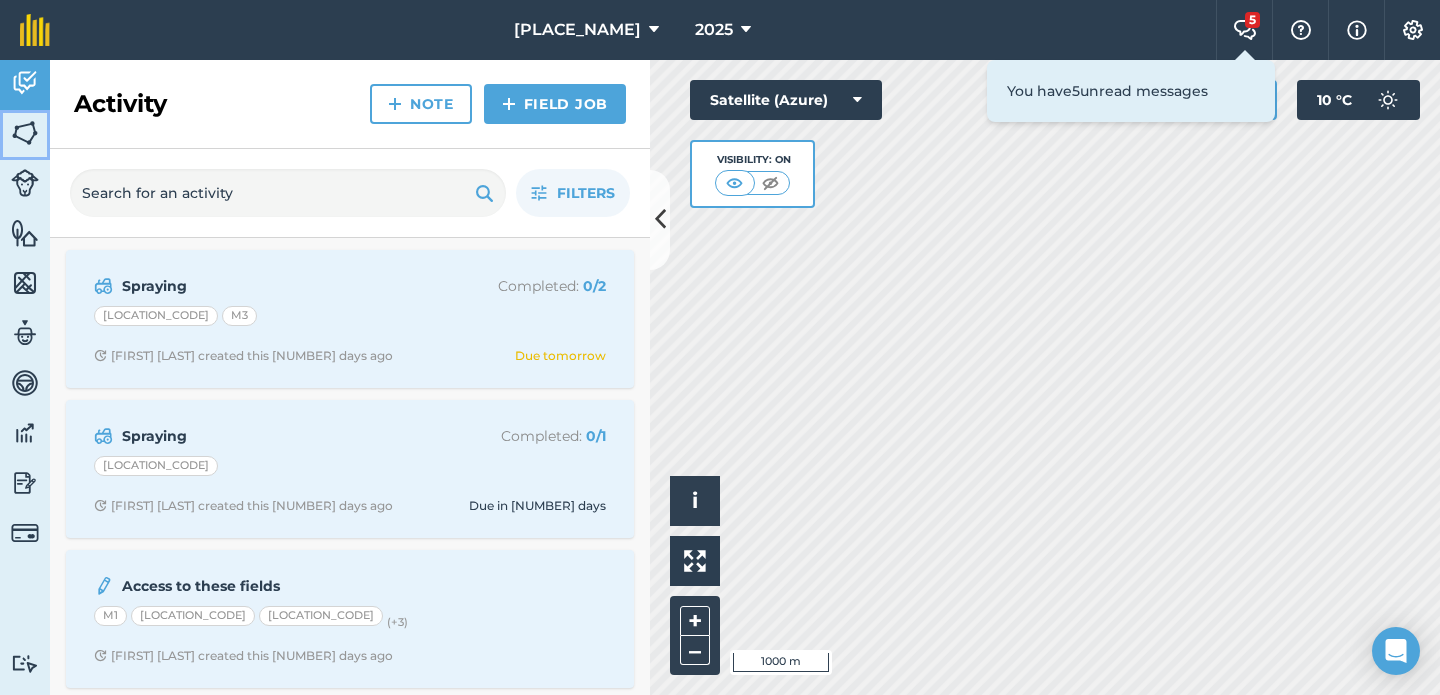 click at bounding box center (25, 133) 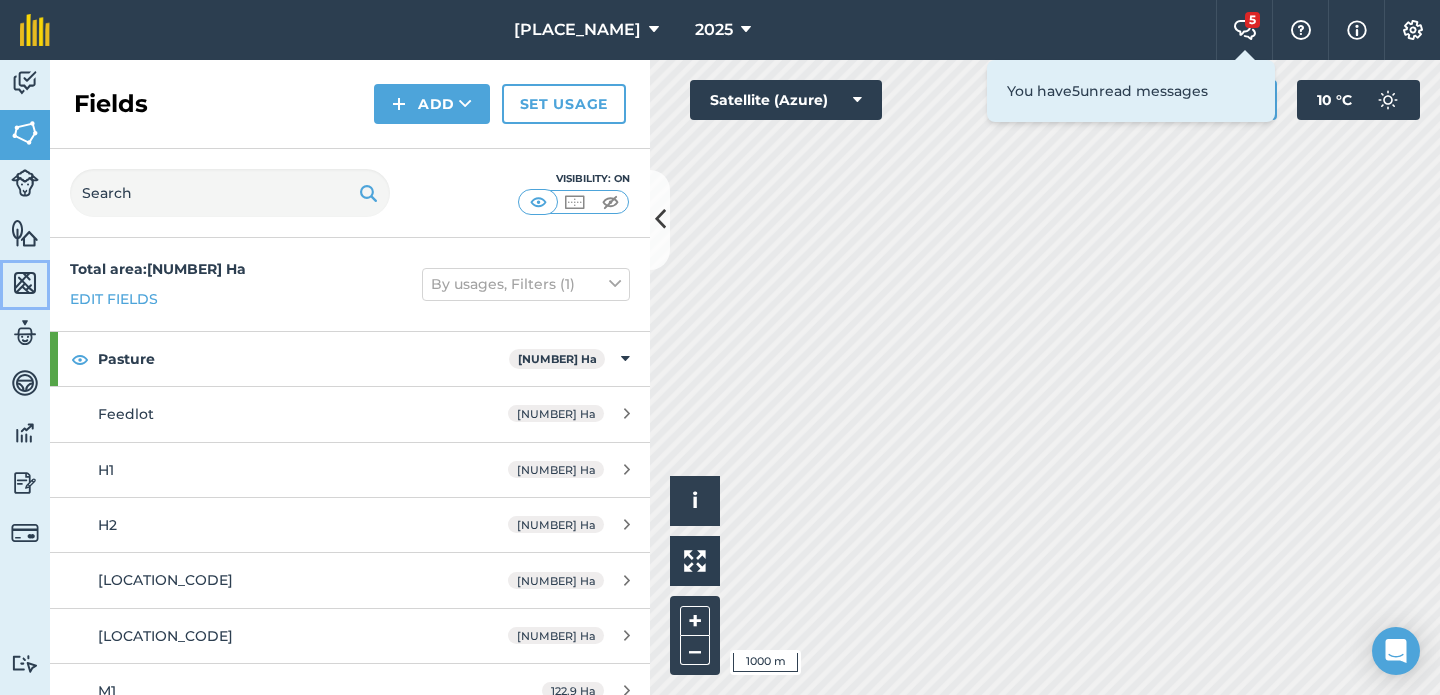 click at bounding box center (25, 283) 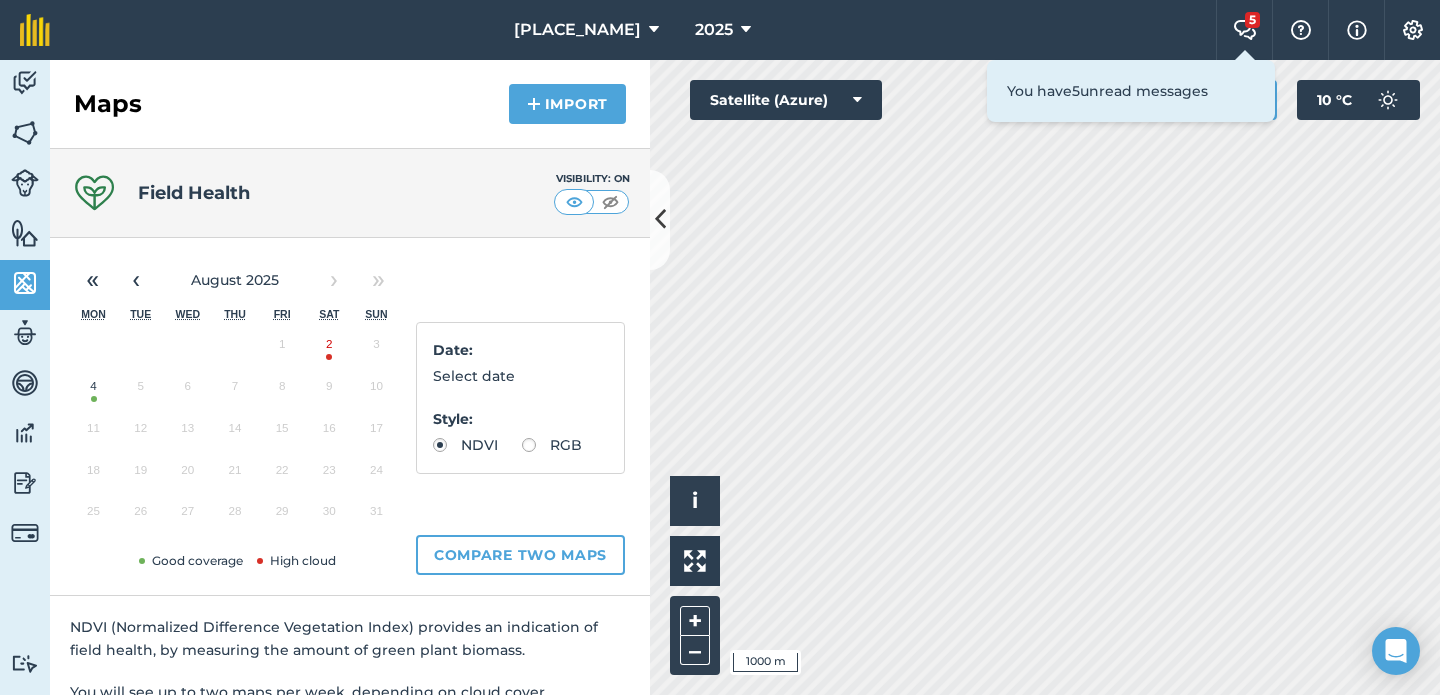 click on "4" at bounding box center [93, 391] 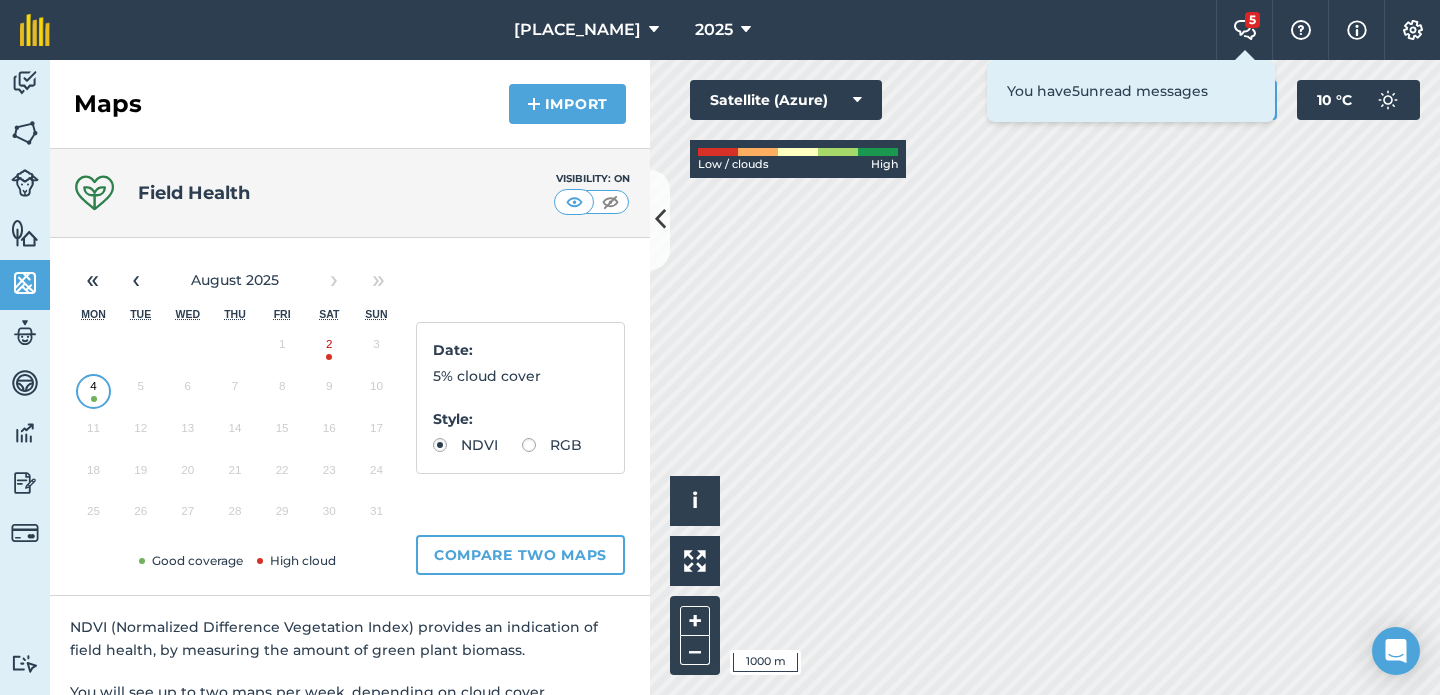 click on "RGB" at bounding box center (552, 445) 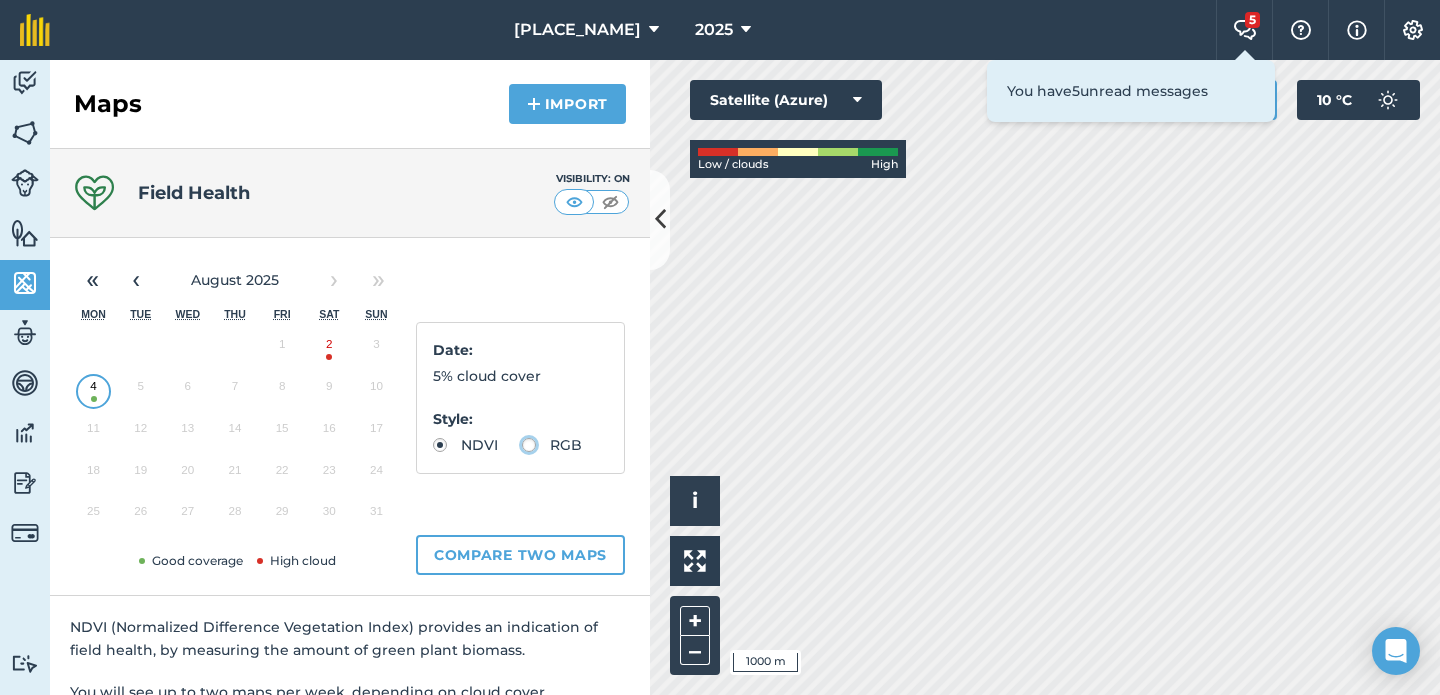 click on "RGB" at bounding box center [-9943, 444] 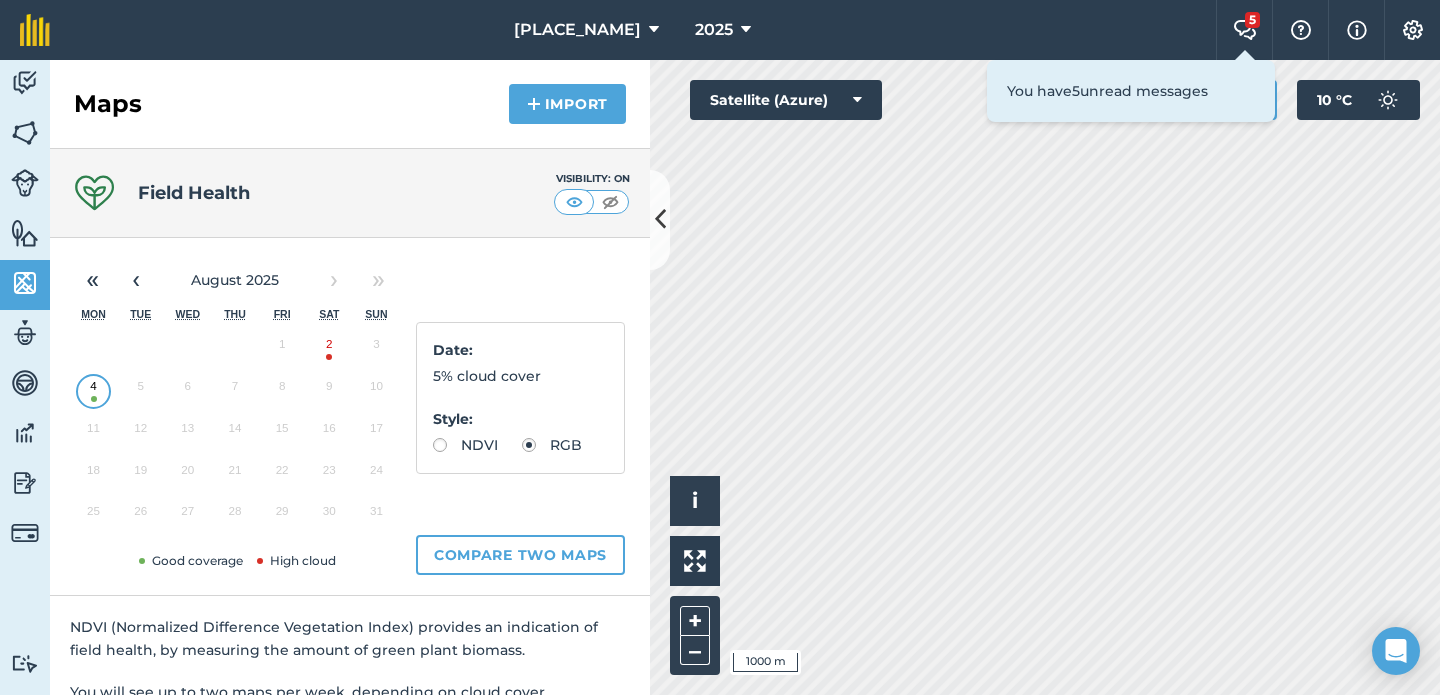 click on "NDVI" at bounding box center (465, 445) 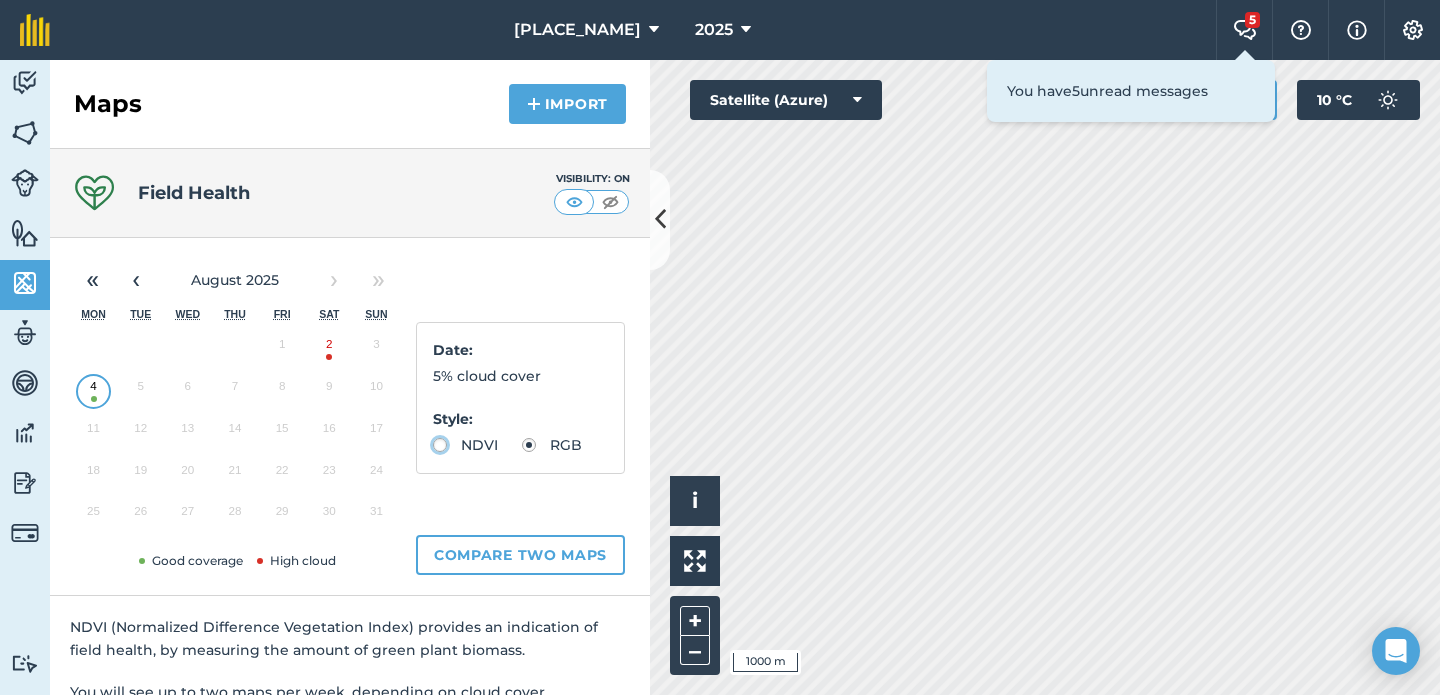 click on "NDVI" at bounding box center [-9943, 444] 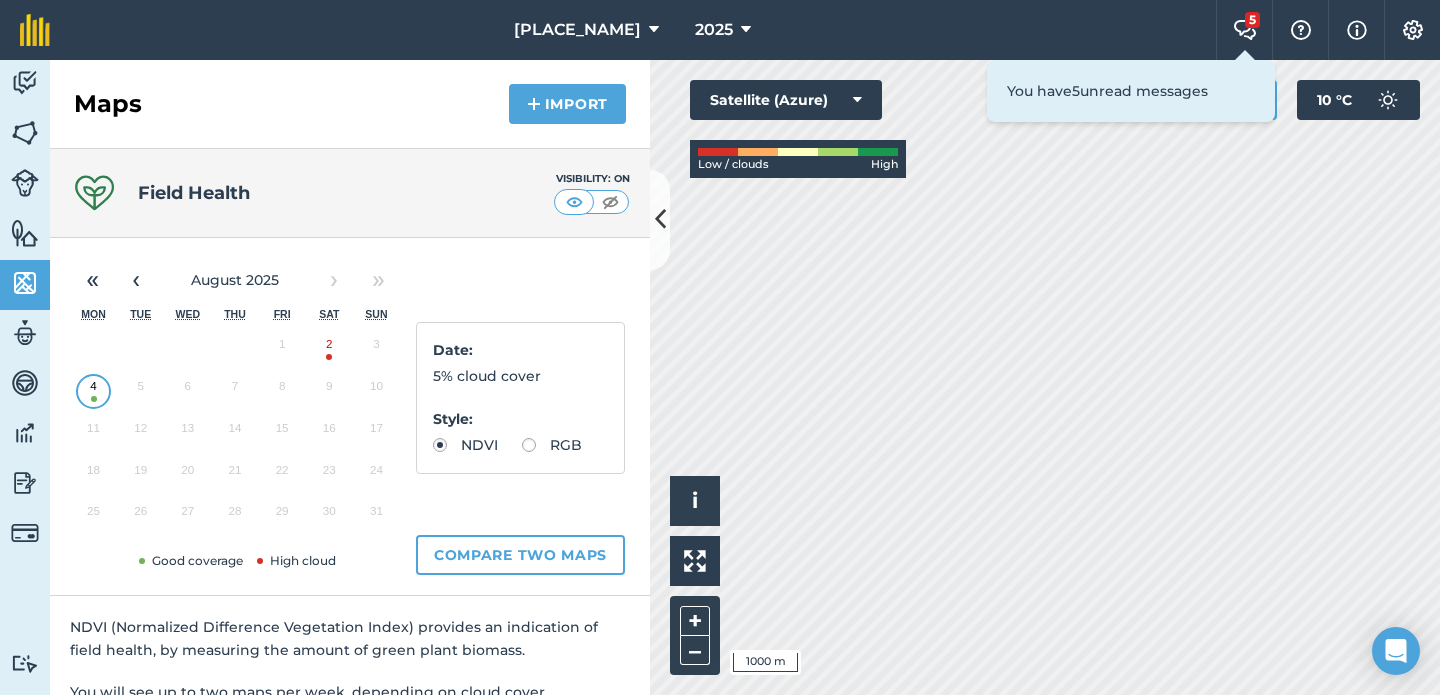 click on "2" at bounding box center [329, 349] 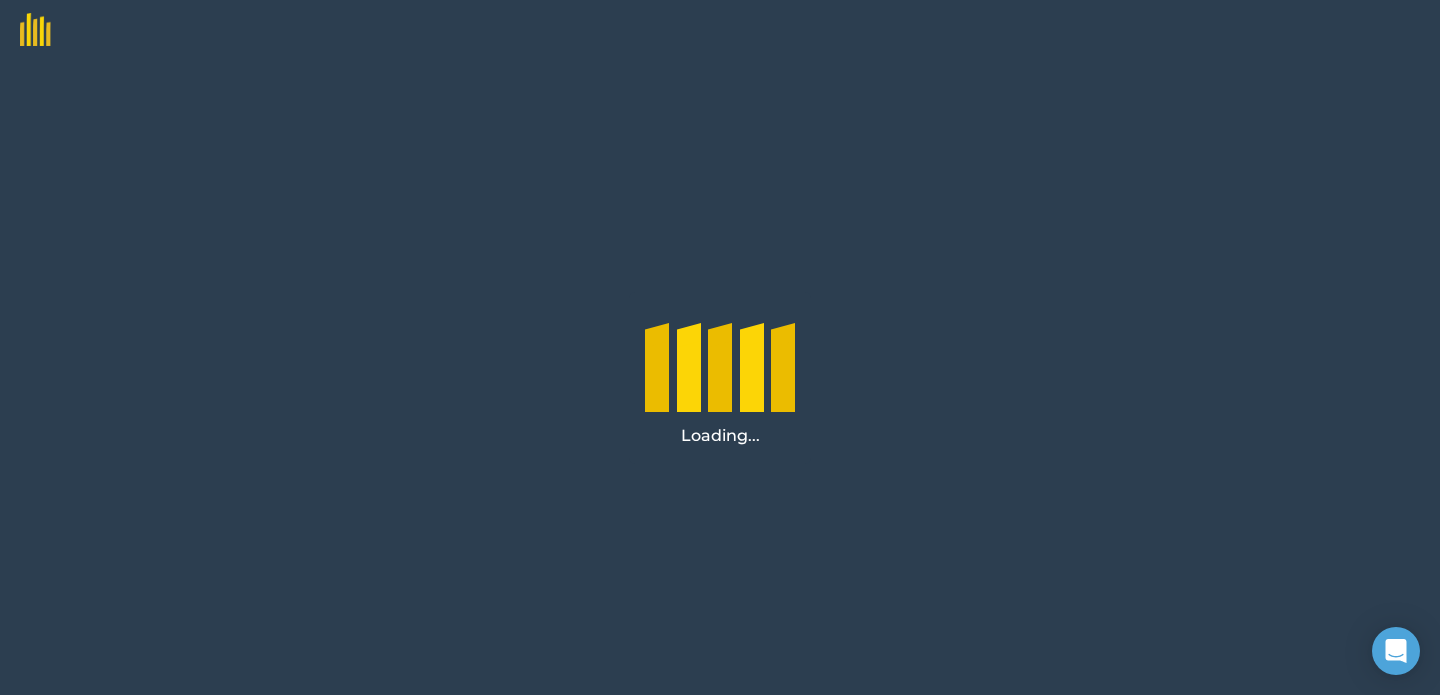 scroll, scrollTop: 0, scrollLeft: 0, axis: both 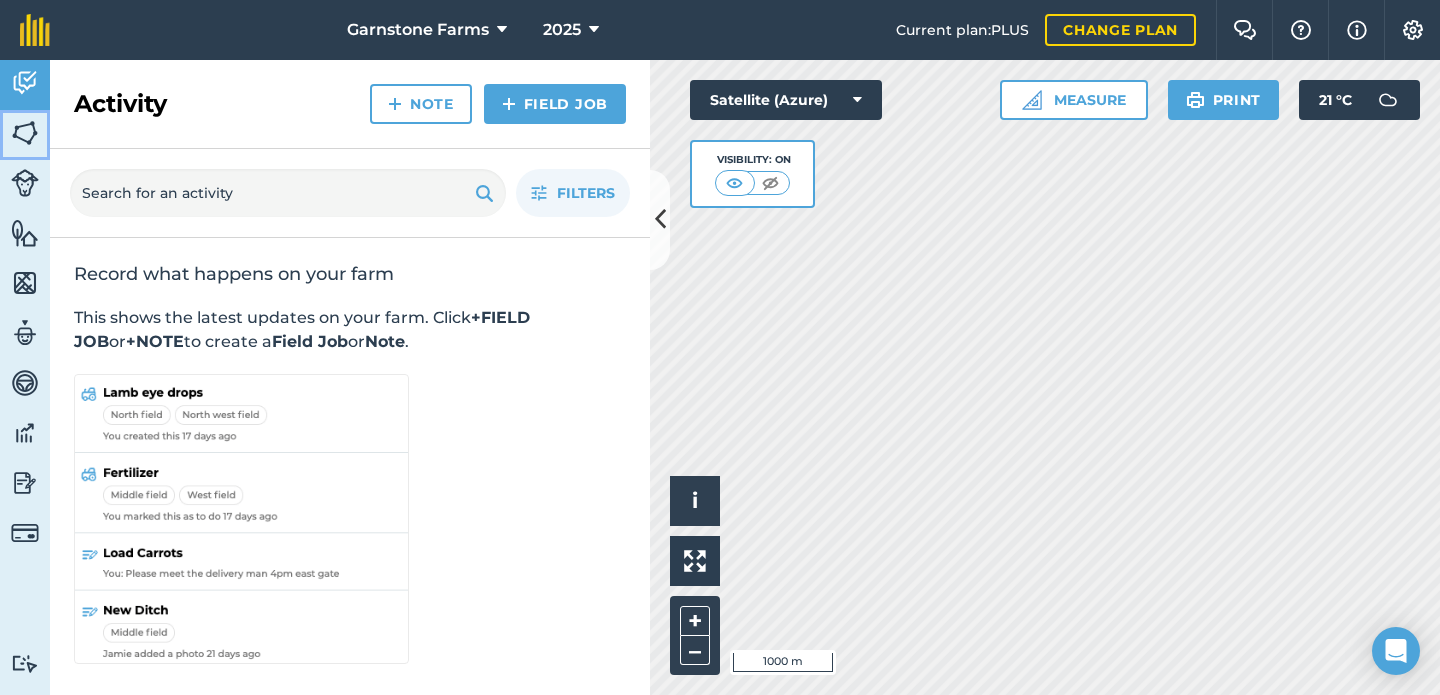 click on "Fields" at bounding box center (25, 135) 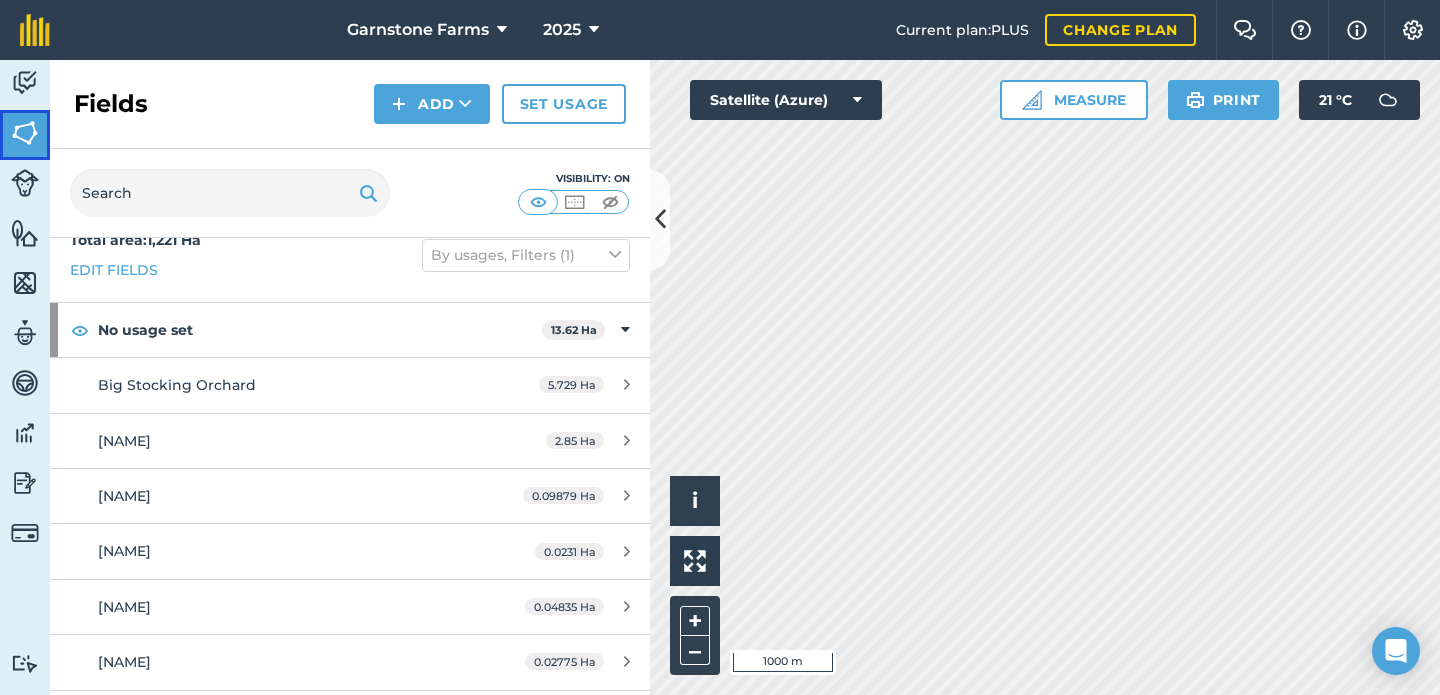 scroll, scrollTop: 0, scrollLeft: 0, axis: both 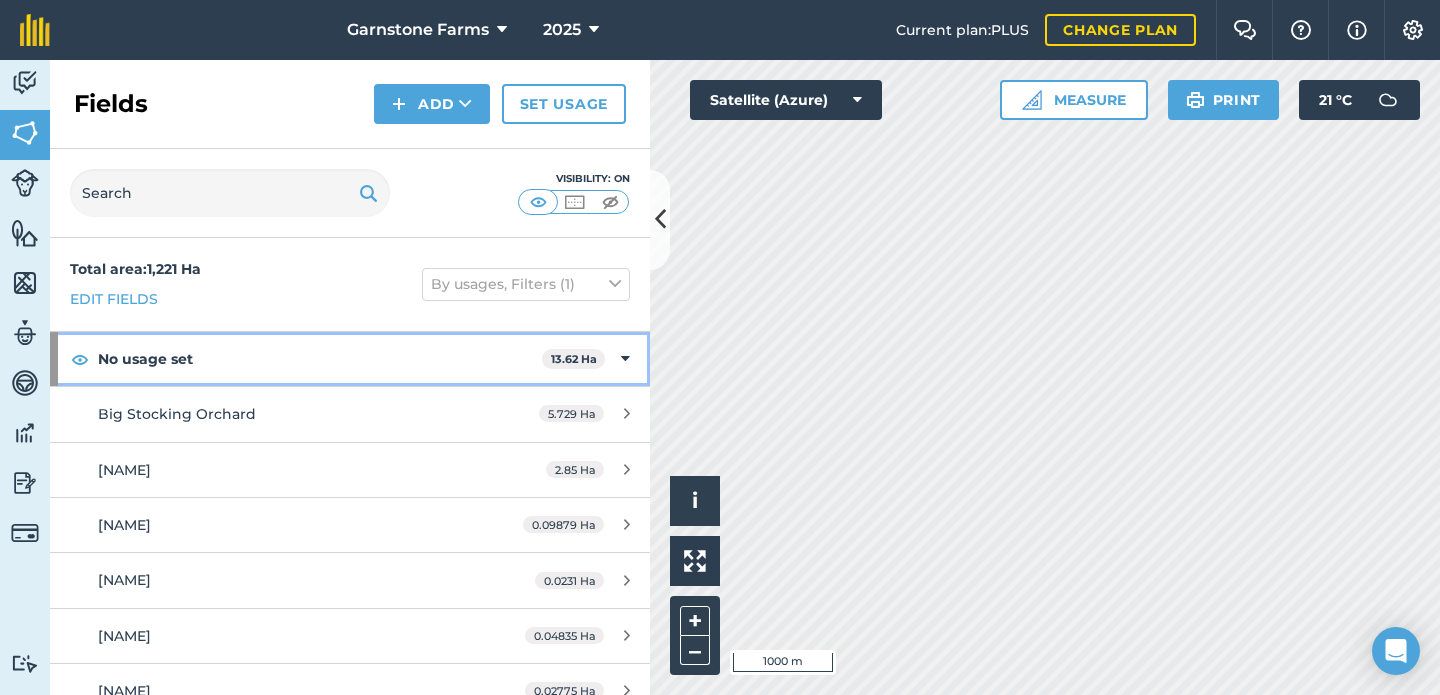 click on "No usage set" at bounding box center [320, 359] 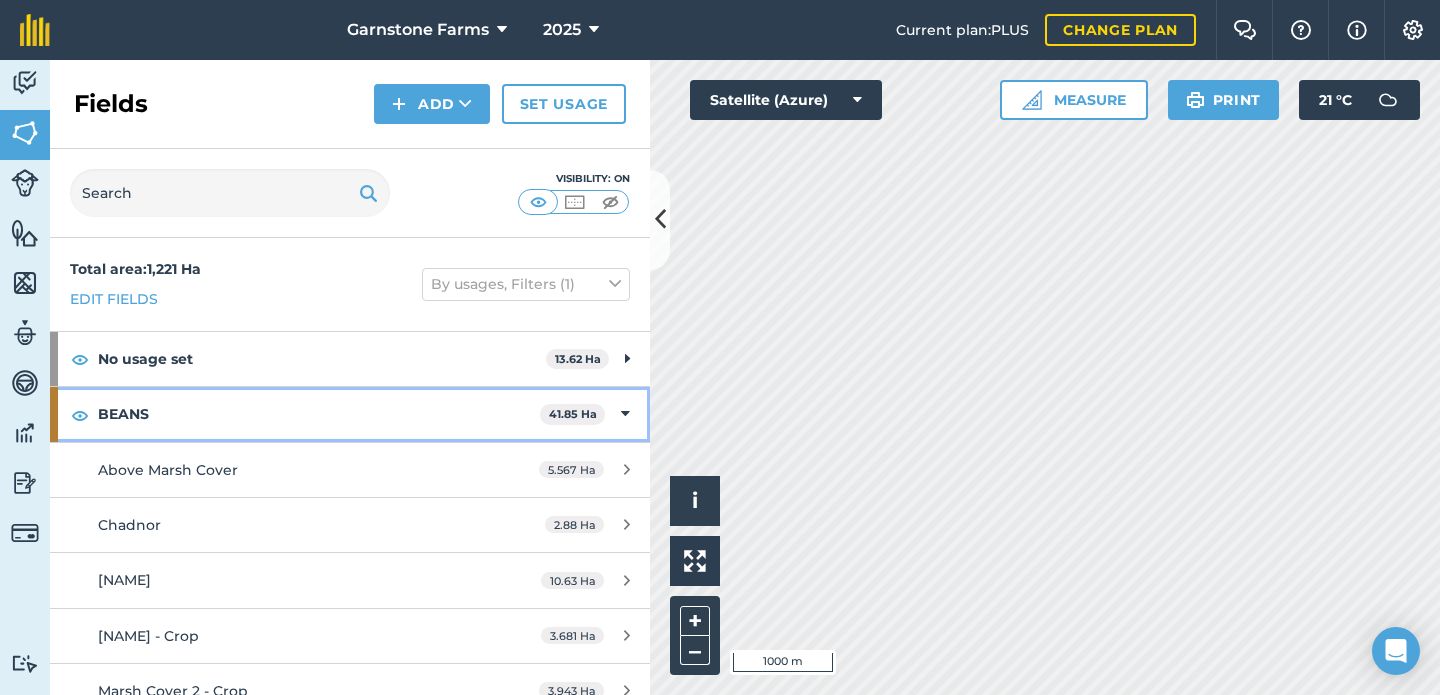 click on "BEANS" at bounding box center (319, 414) 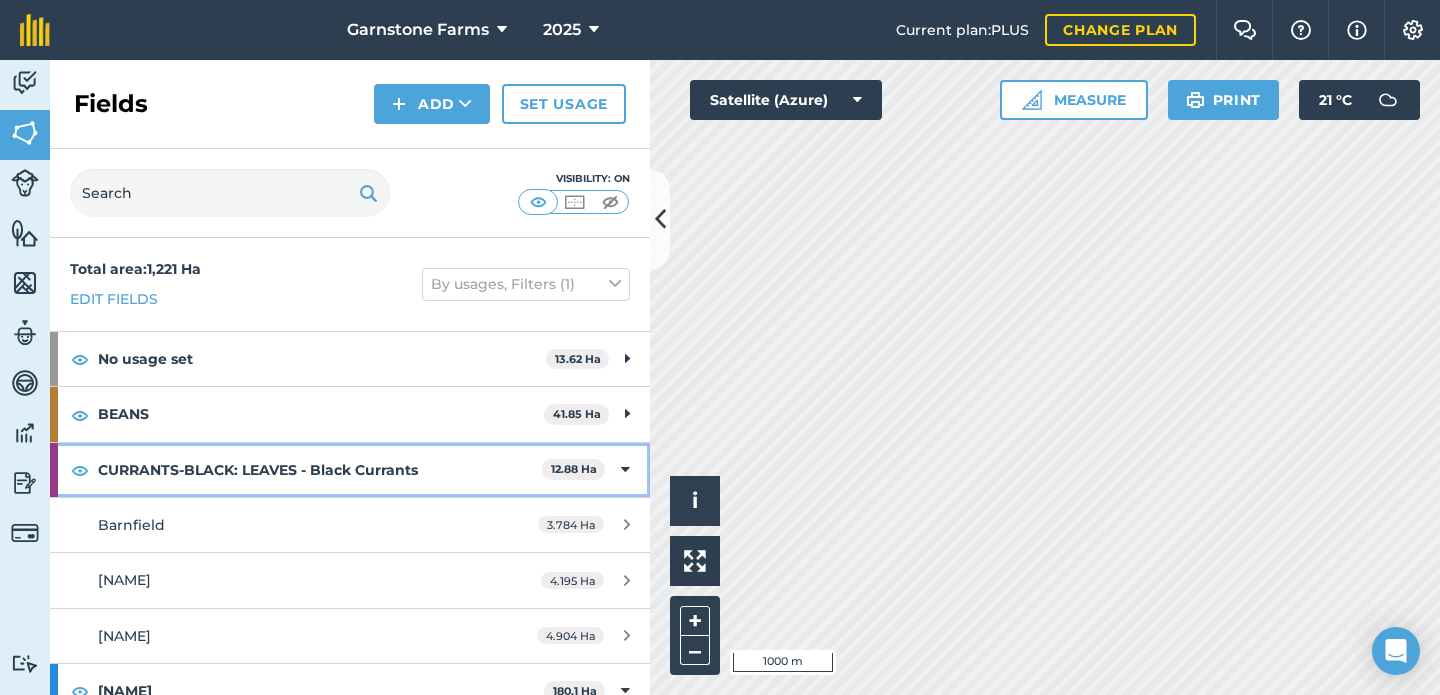 click on "CURRANTS-BLACK: LEAVES - Black Currants" at bounding box center [320, 470] 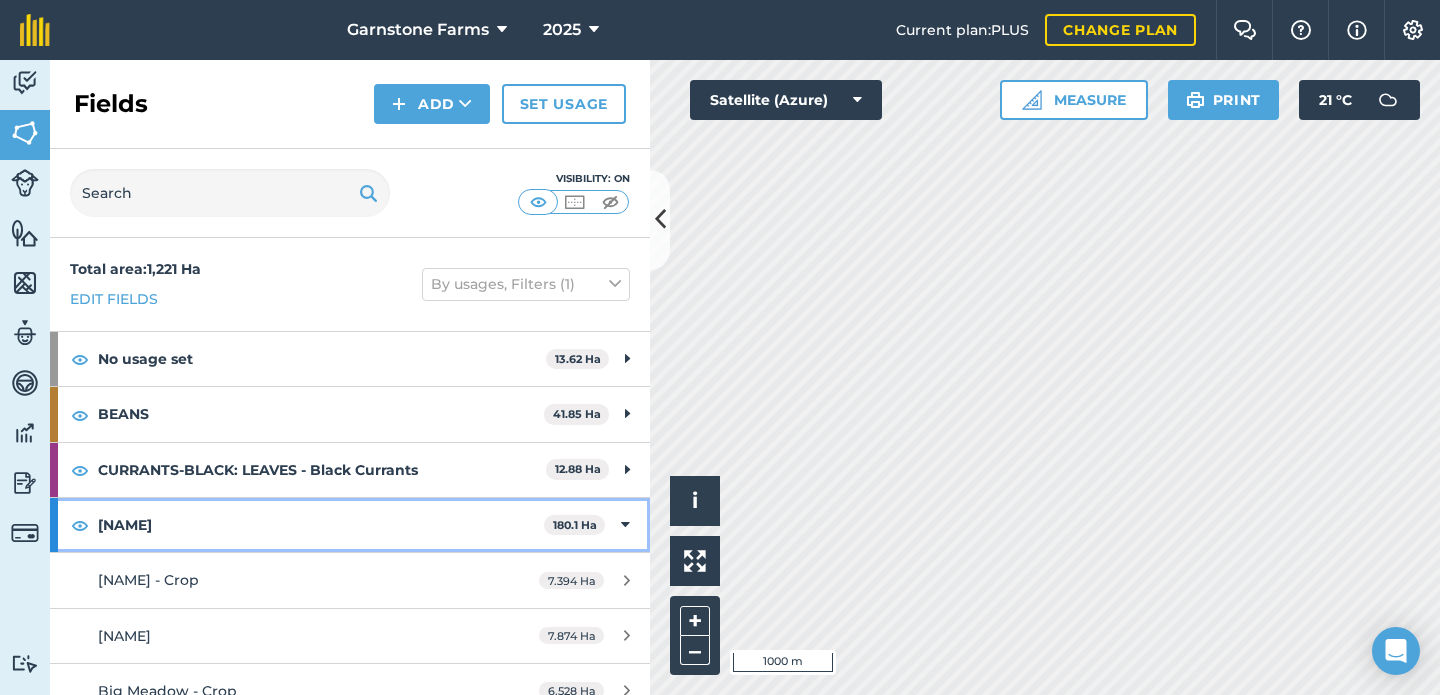 click on "[NAME]" at bounding box center (321, 525) 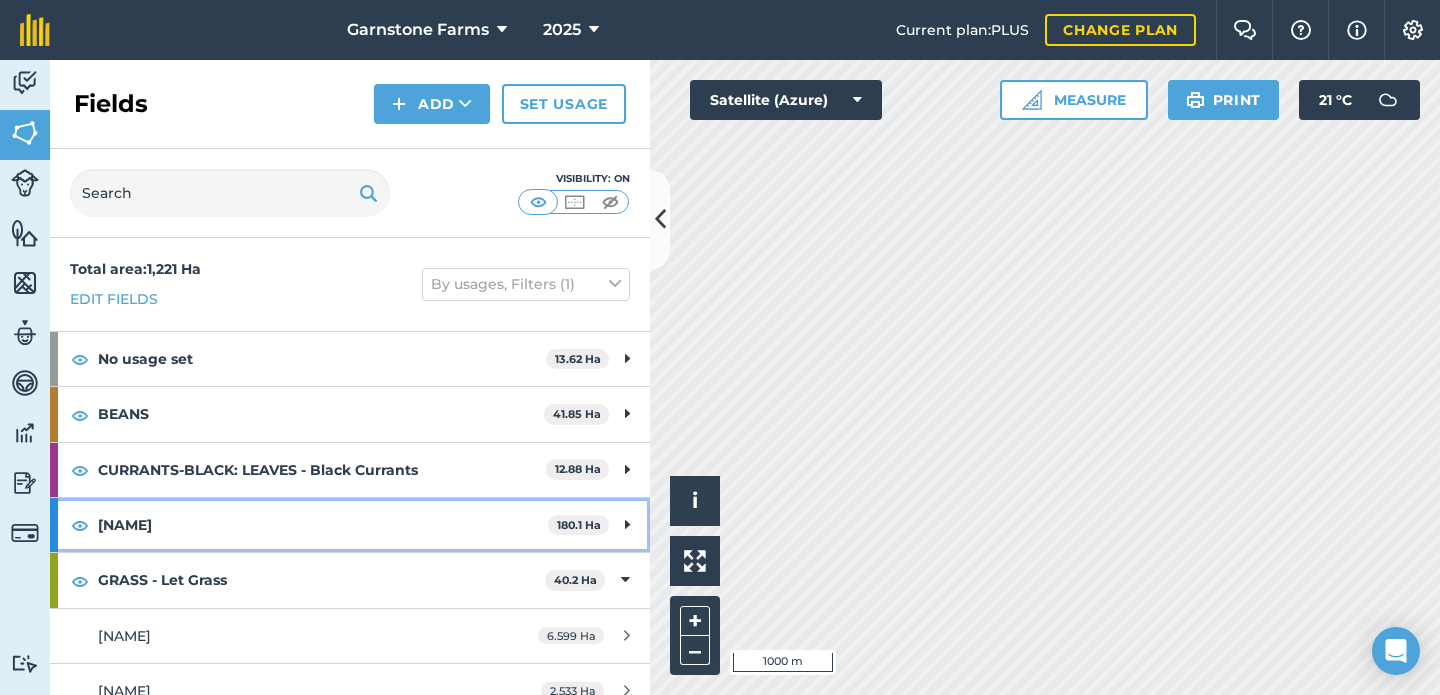 scroll, scrollTop: 168, scrollLeft: 0, axis: vertical 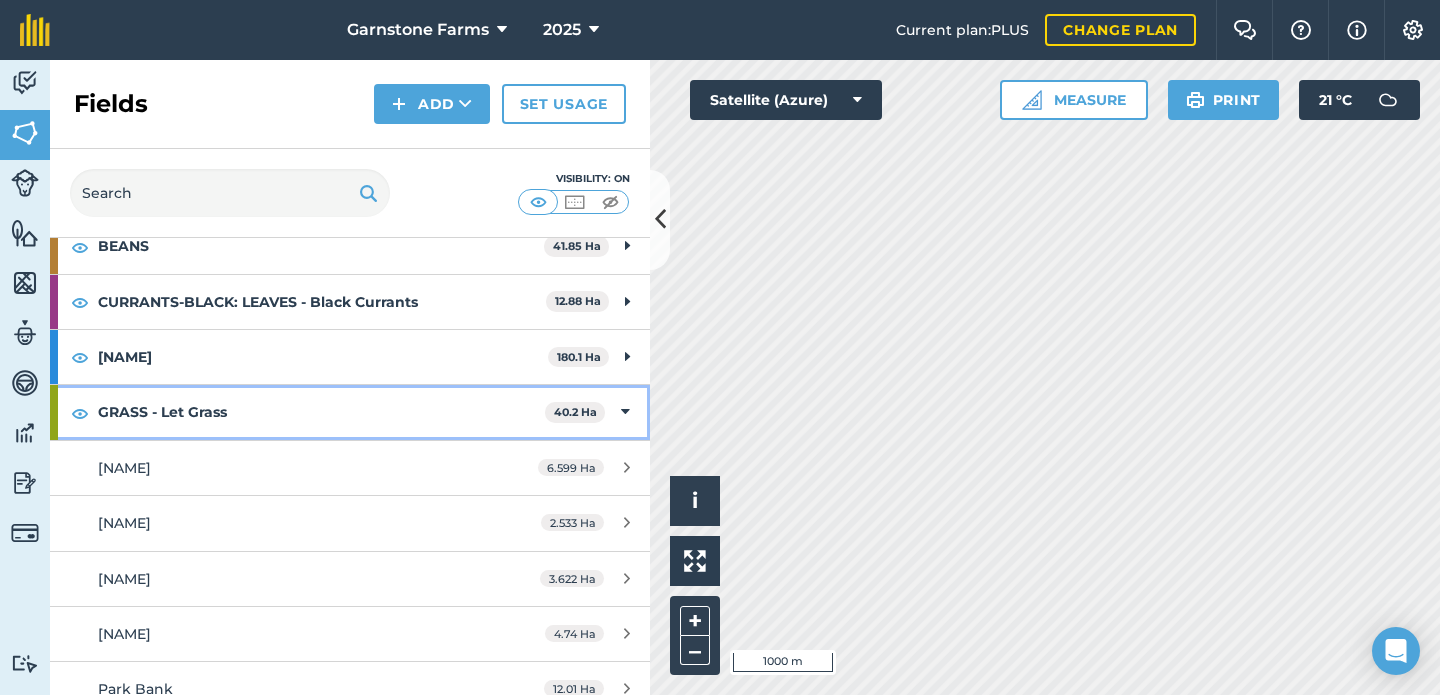 click on "GRASS - Let Grass" at bounding box center [321, 412] 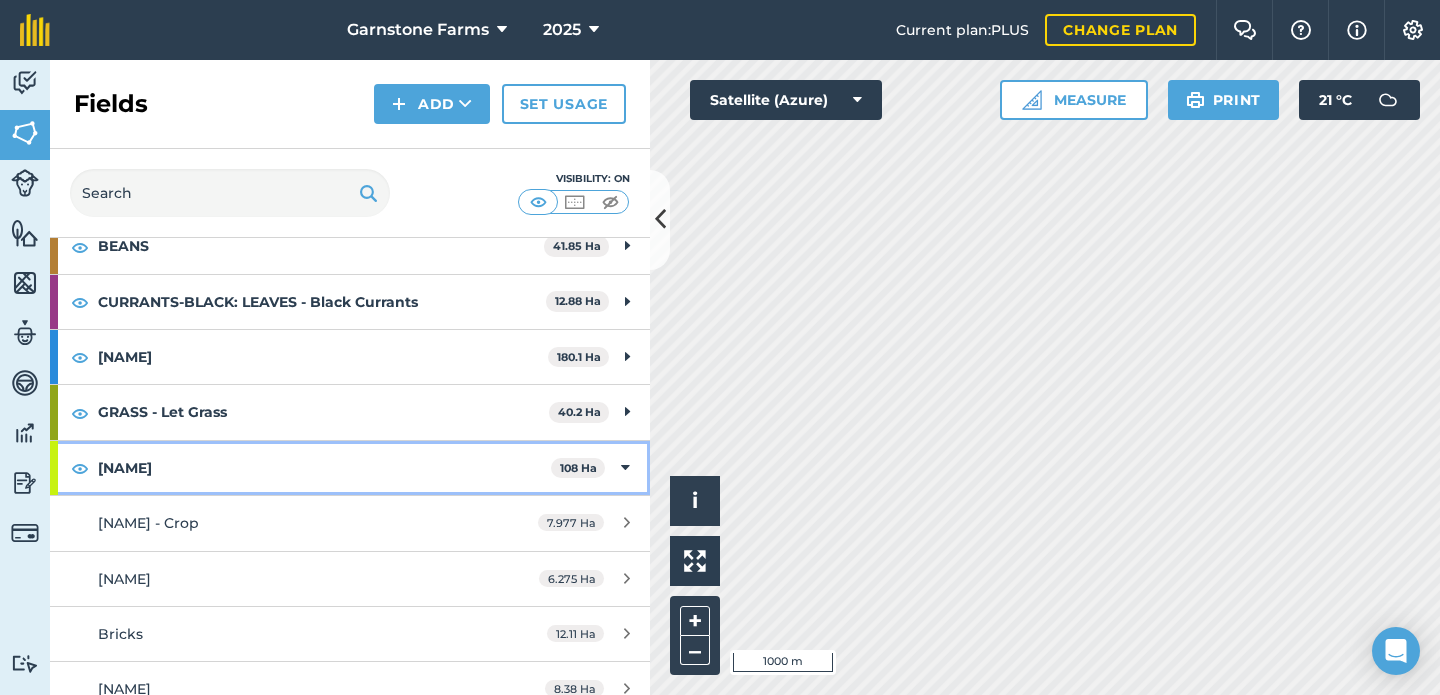 click on "[NAME]" at bounding box center [324, 468] 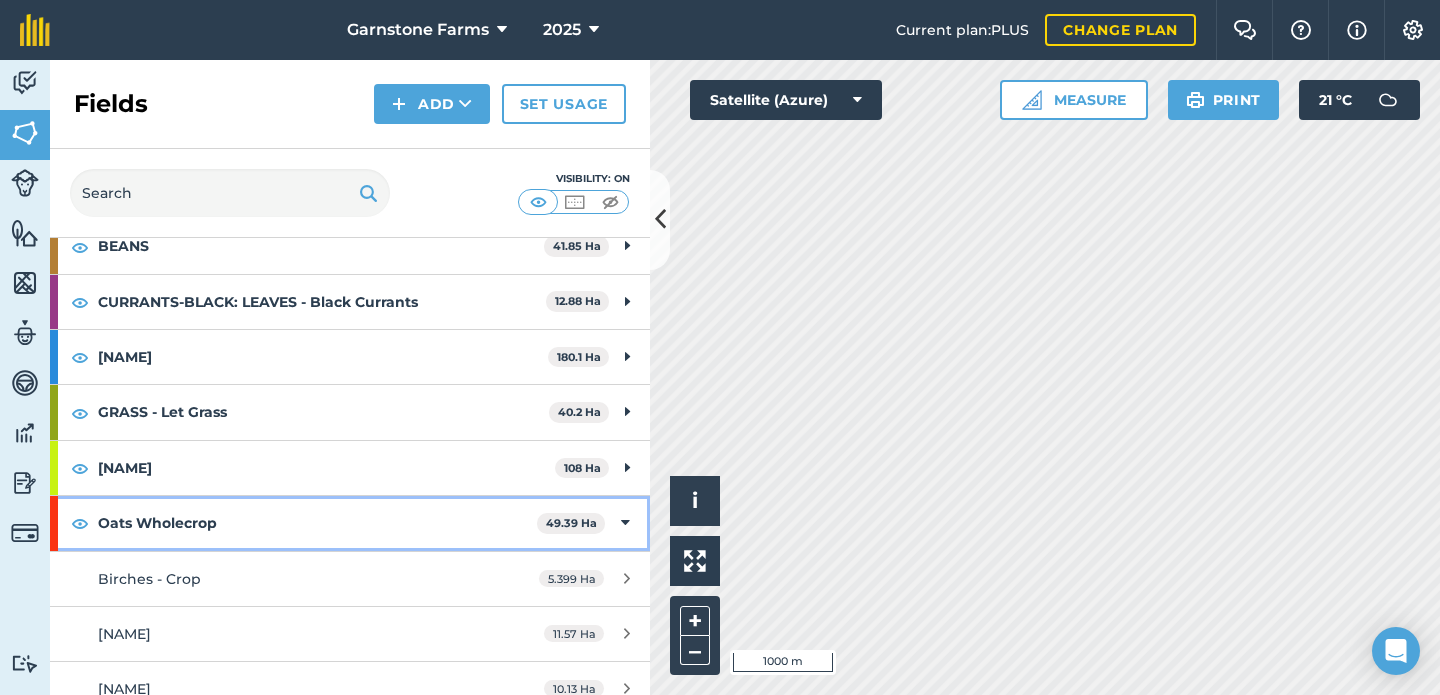 click on "Oats Wholecrop" at bounding box center (317, 523) 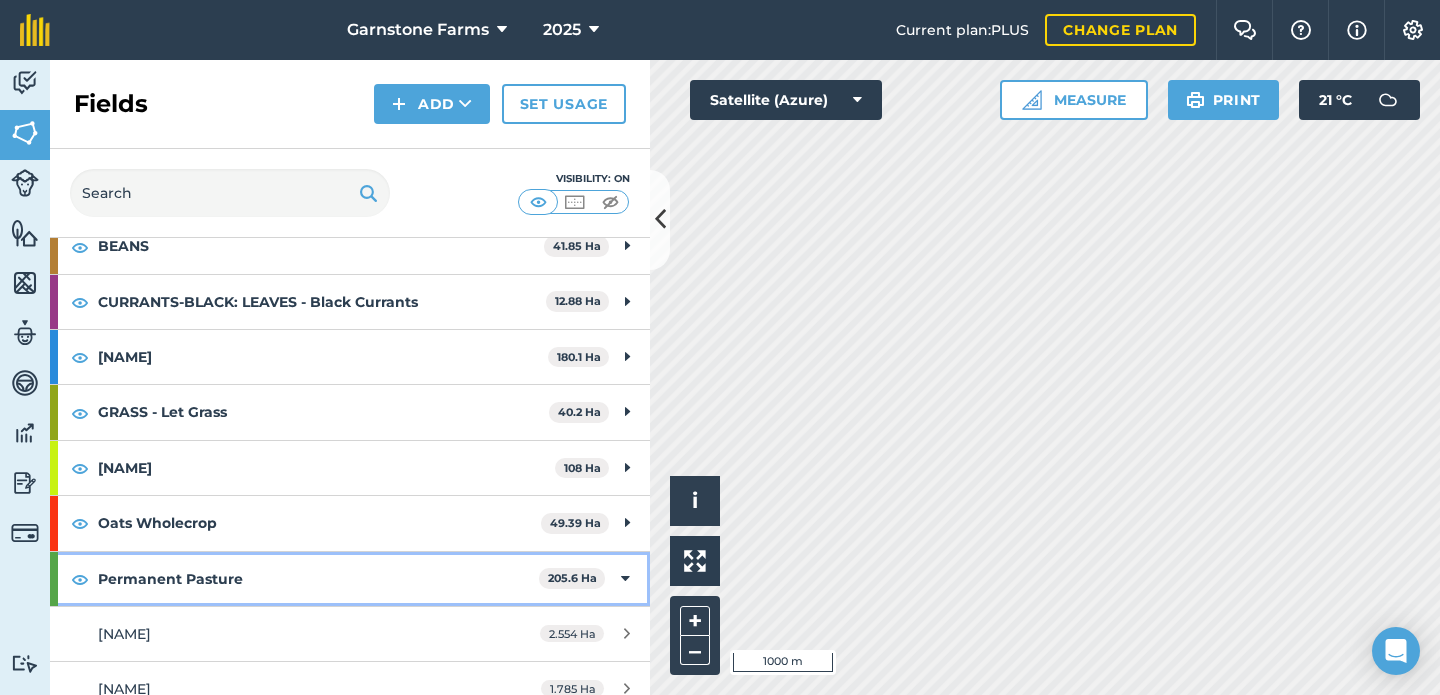 click on "Permanent Pasture" at bounding box center [318, 579] 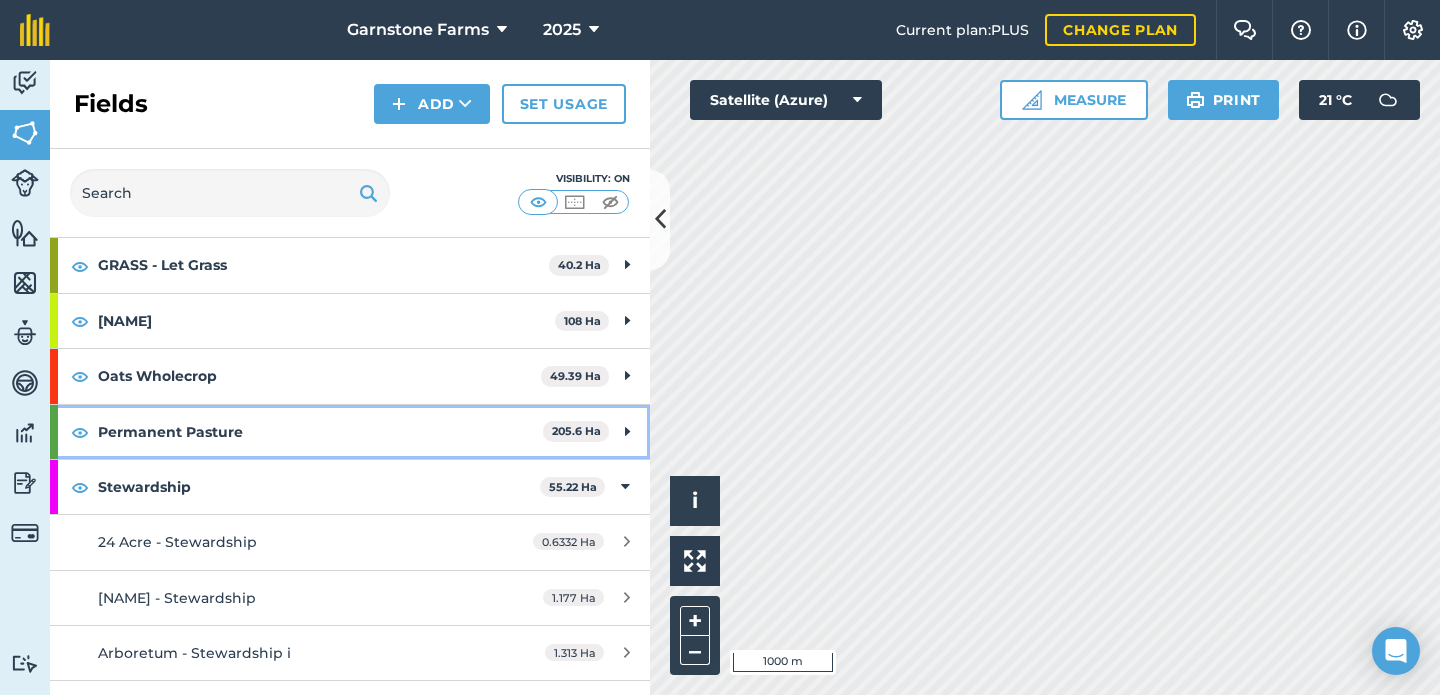 scroll, scrollTop: 316, scrollLeft: 0, axis: vertical 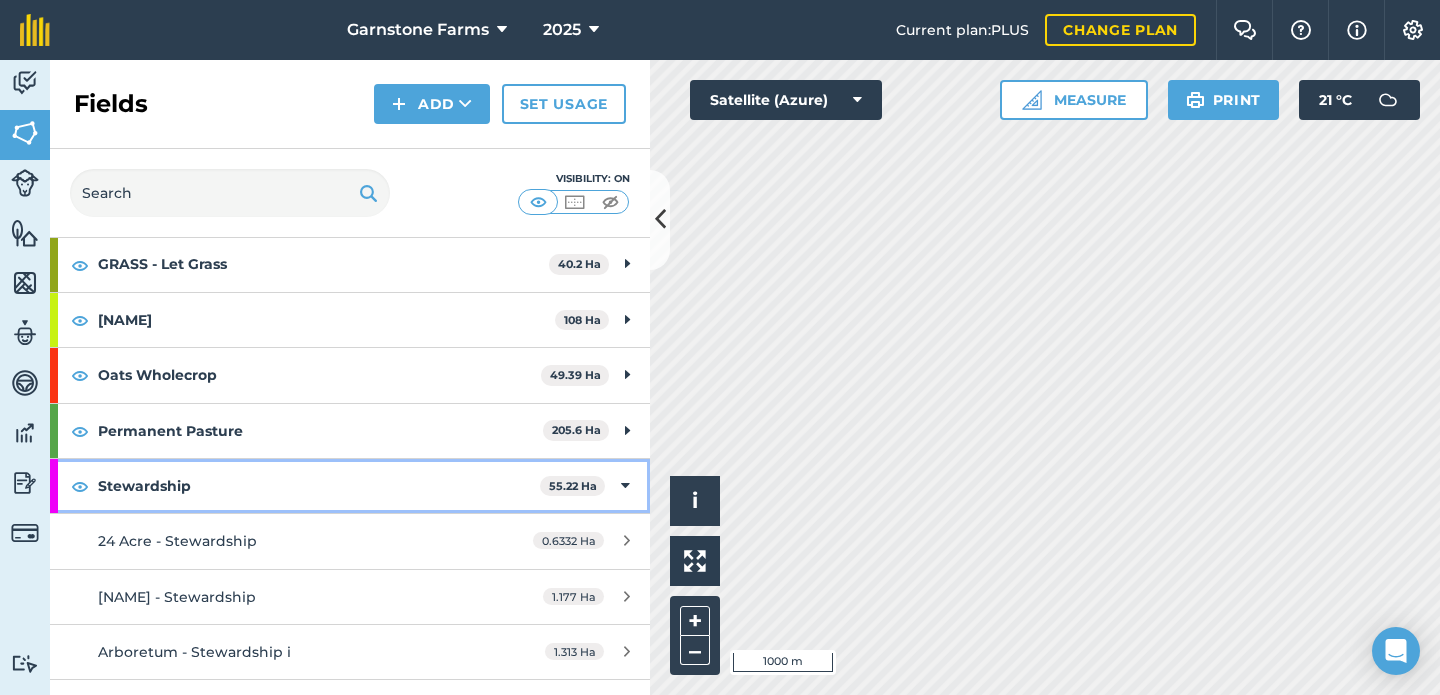 click on "Stewardship" at bounding box center [319, 486] 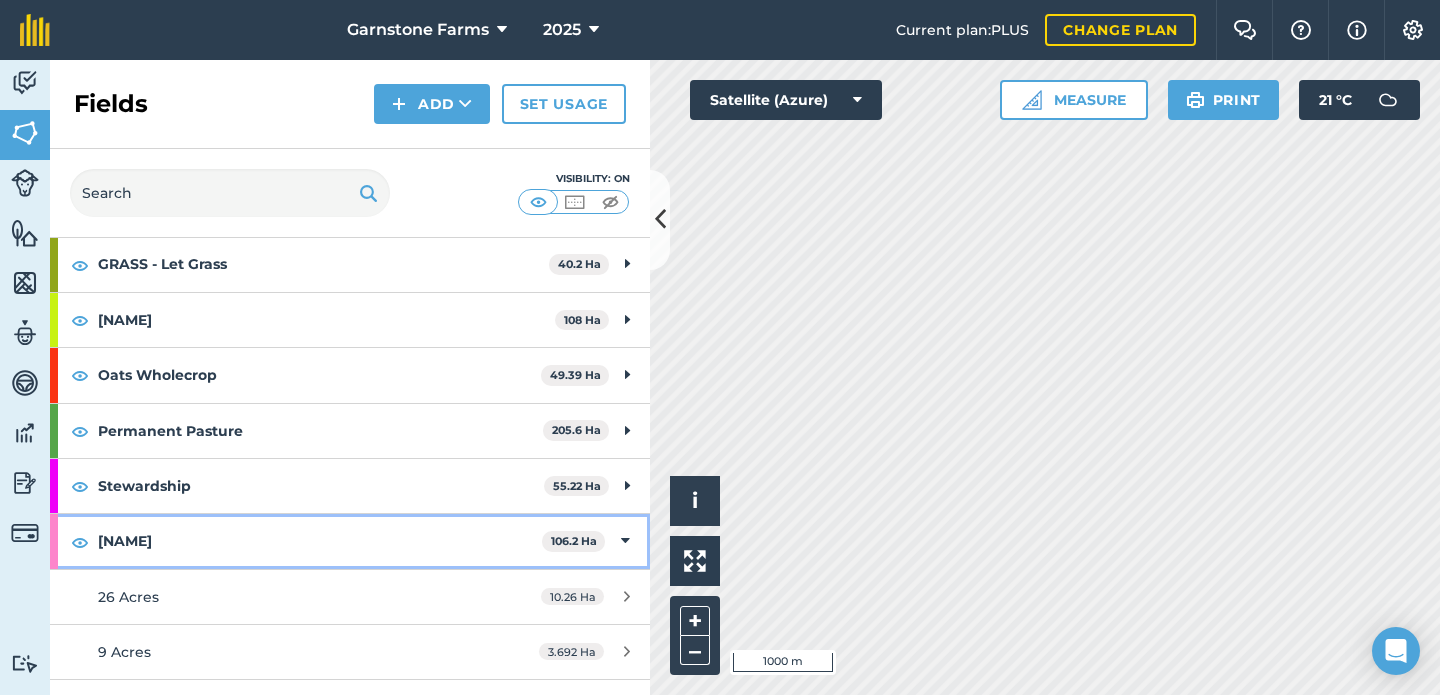 click on "[NAME]" at bounding box center (320, 541) 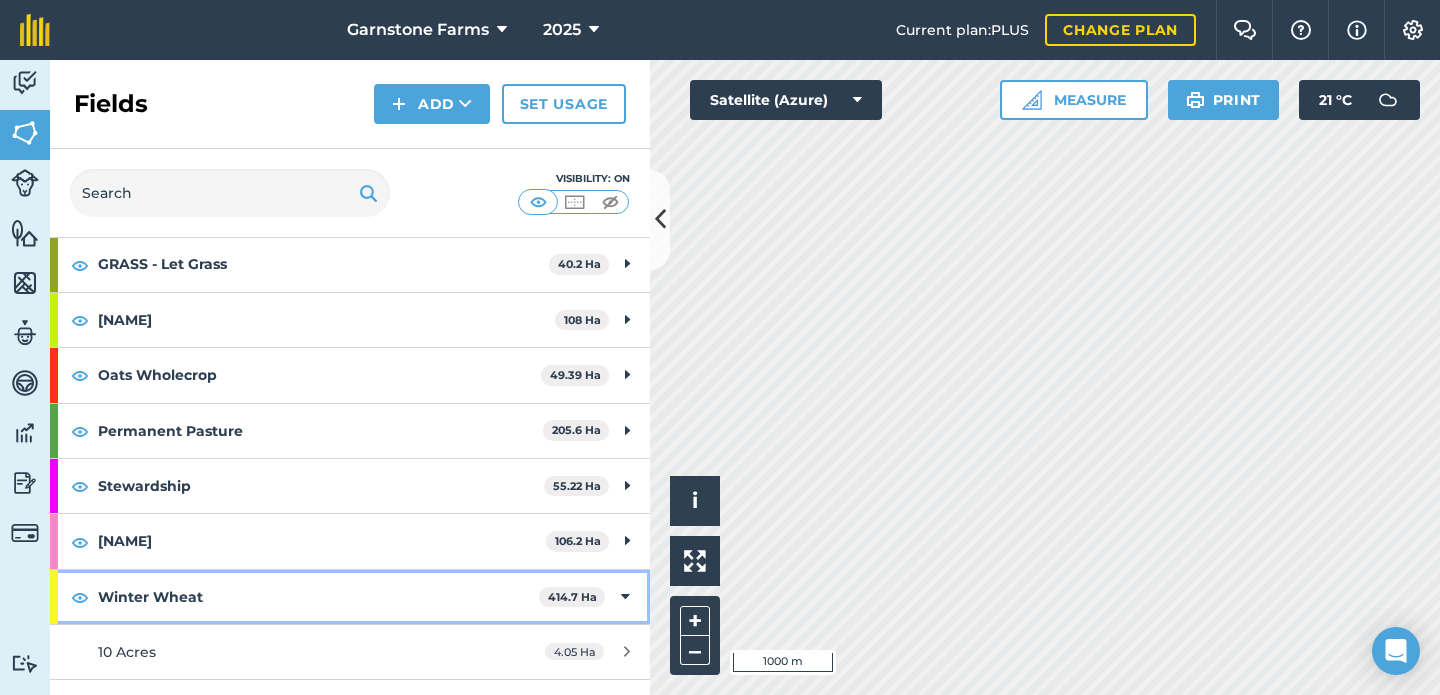click on "Winter Wheat" at bounding box center (318, 597) 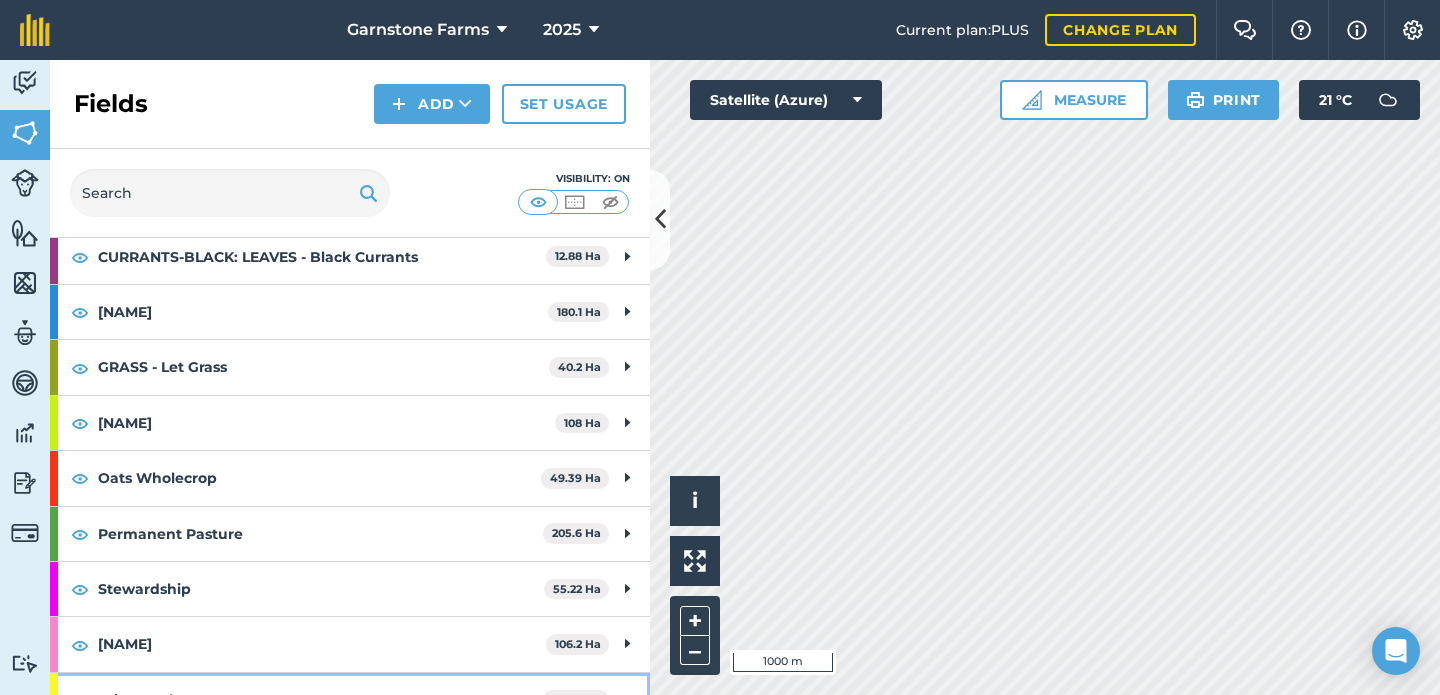 scroll, scrollTop: 245, scrollLeft: 0, axis: vertical 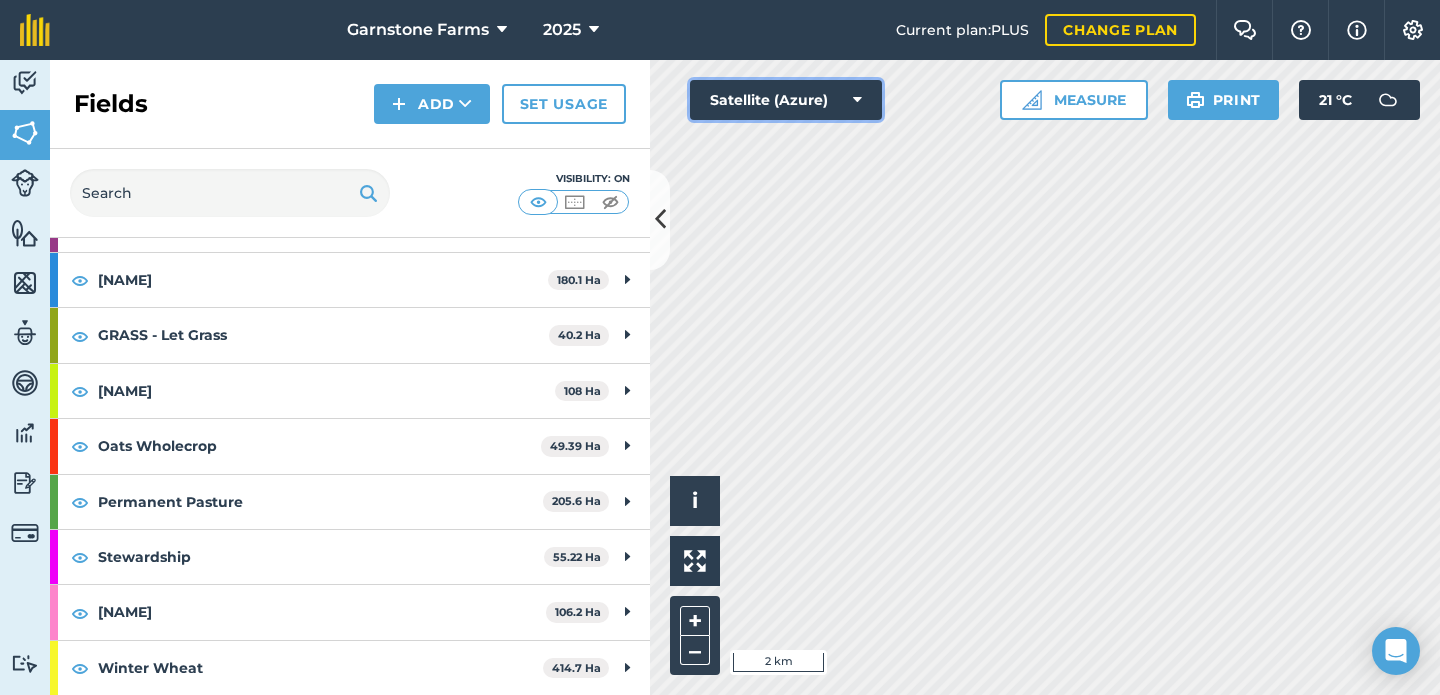 click on "Satellite (Azure)" at bounding box center (786, 100) 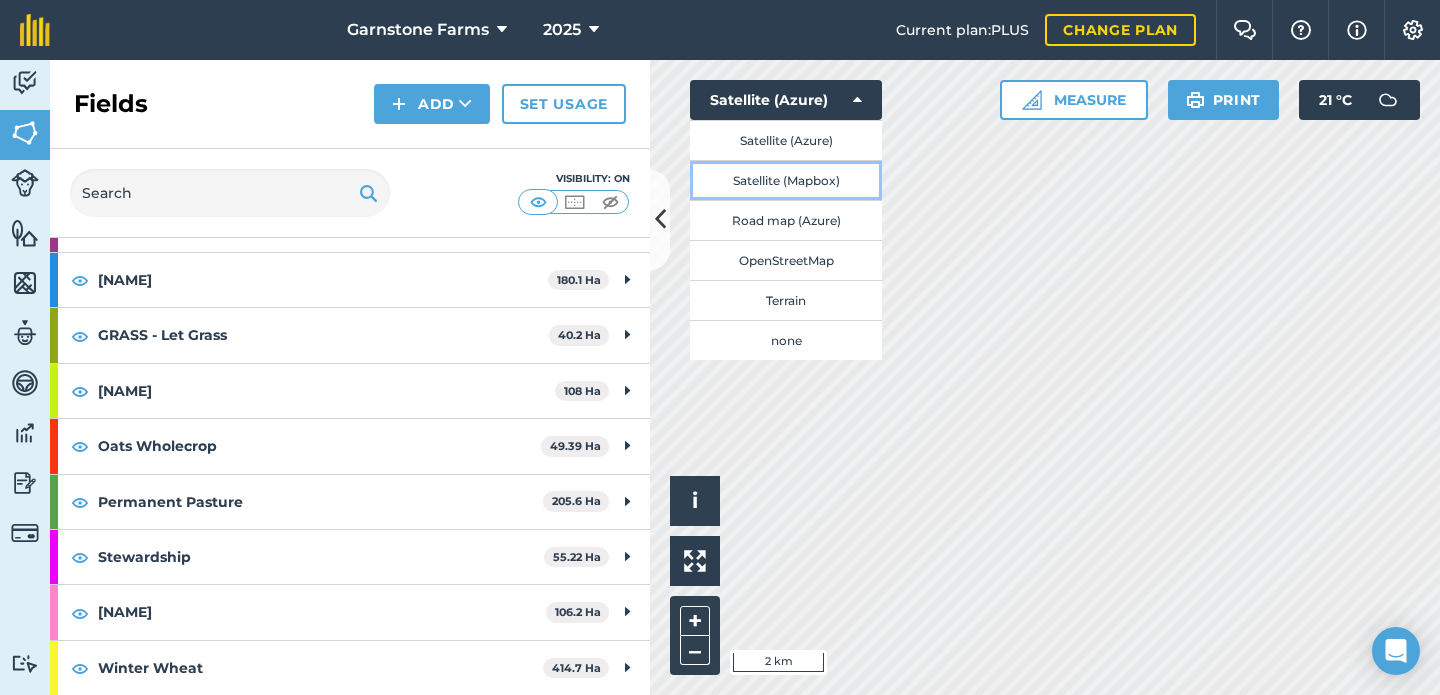 click on "Satellite (Mapbox)" at bounding box center (786, 180) 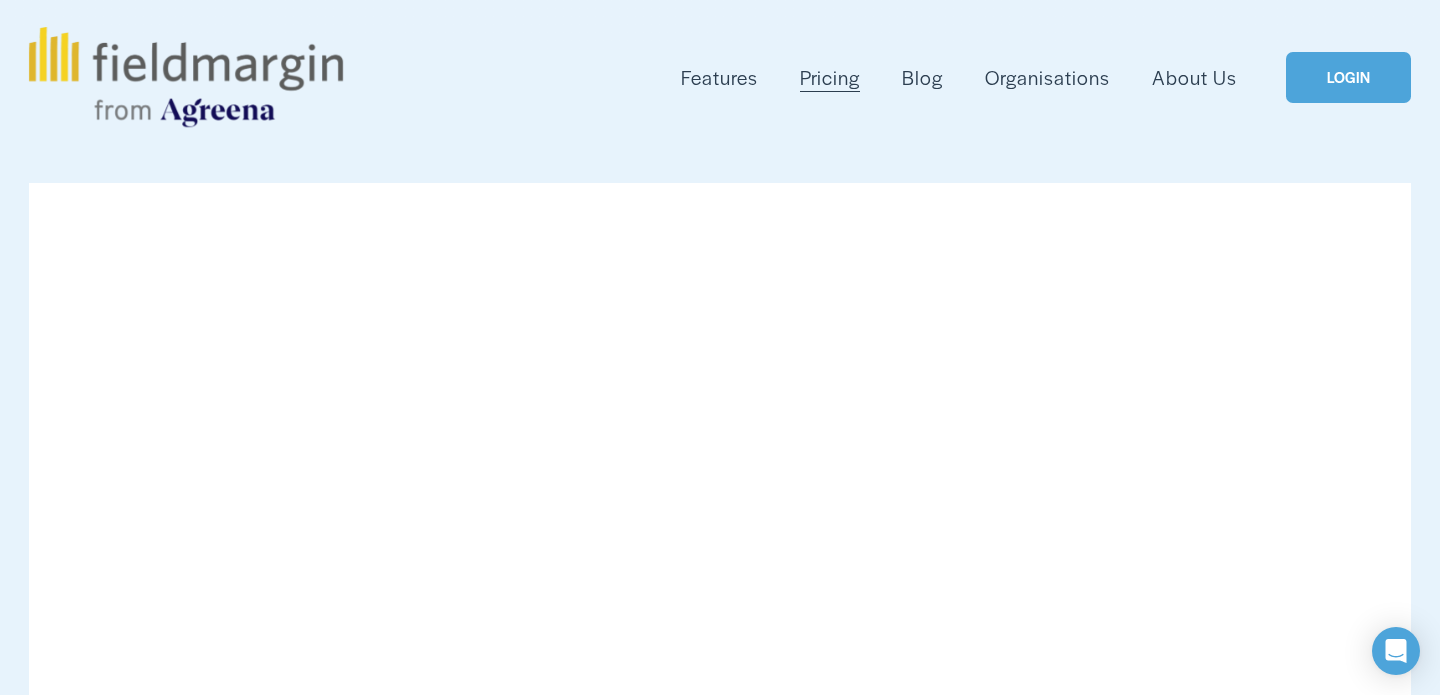 scroll, scrollTop: 0, scrollLeft: 0, axis: both 